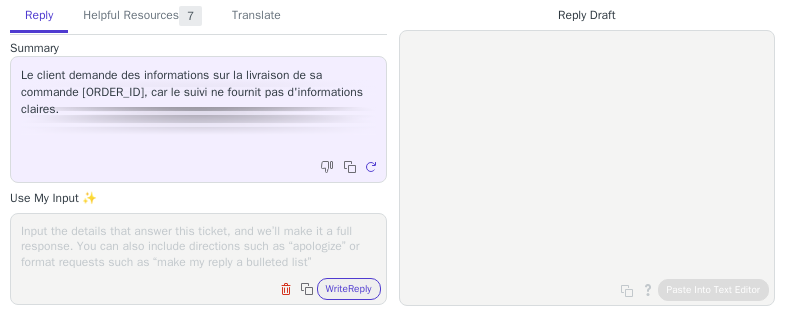 scroll, scrollTop: 0, scrollLeft: 0, axis: both 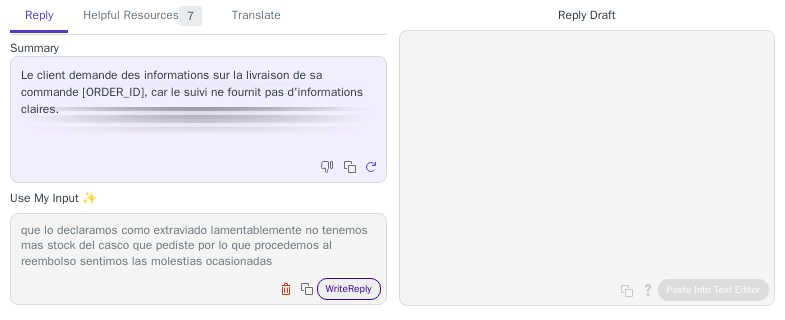 type on "buenos dias , sentimos lo occurido hemos contactado con la empresa de transporte y no tienen tracabilidad del paquete por lo que lo declaramos como extraviado lamentablemente no tenemos mas stock del casco que pediste por lo que procedemos al reembolso sentimos las molestias ocasionadas" 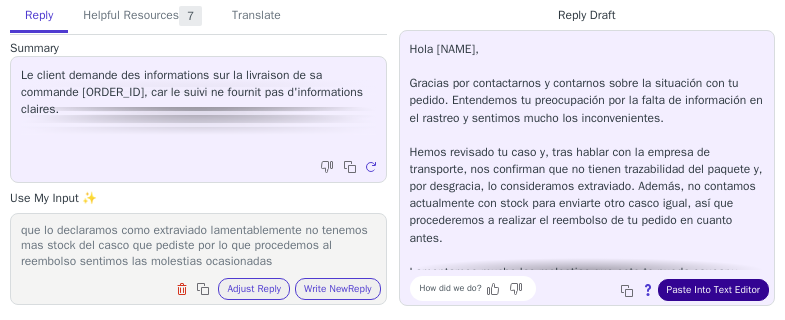 click on "Paste Into Text Editor" at bounding box center [713, 290] 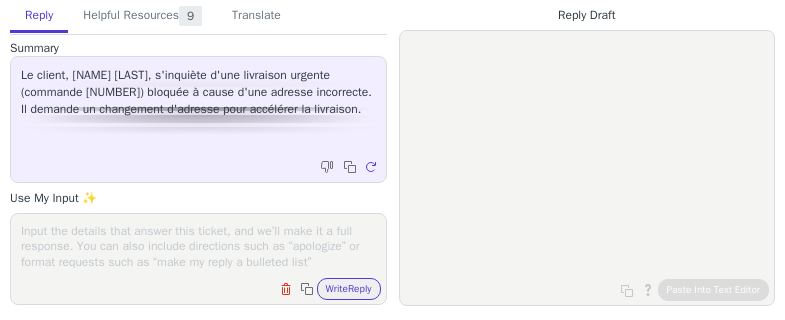 scroll, scrollTop: 0, scrollLeft: 0, axis: both 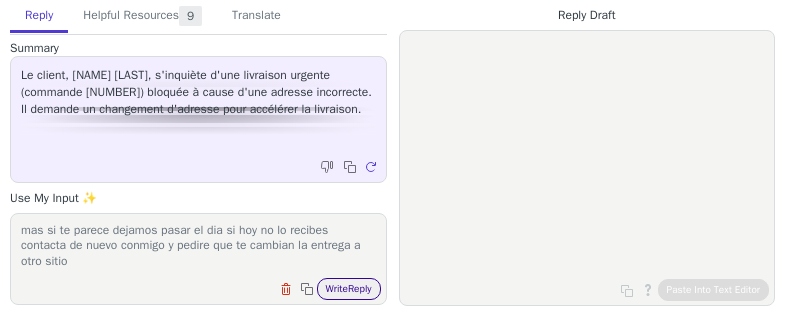 type on "buenos dias , por lo que me consta hoy en el seguieminto paraece que preven entregarte el pedido durante le dia , para no demorrar mas si te parece dejamos pasar el dia si hoy no lo recibes contacta de nuevo conmigo y pedire que te cambian la entrega a otro sitio" 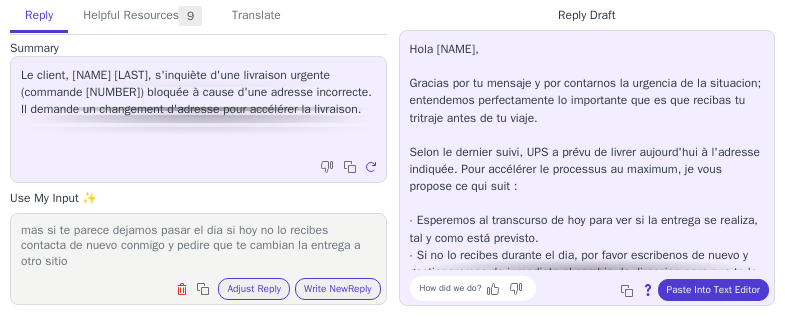 scroll, scrollTop: 96, scrollLeft: 0, axis: vertical 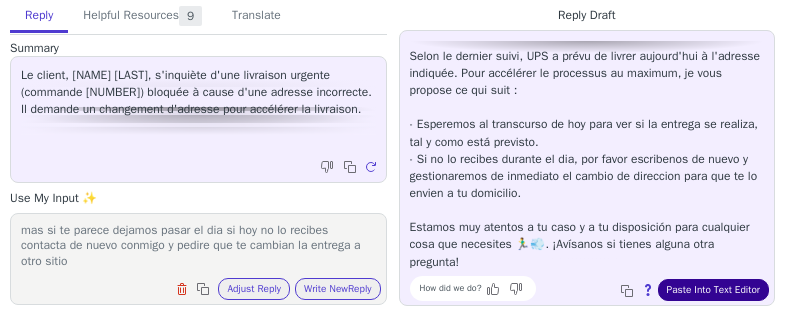 click on "Paste Into Text Editor" at bounding box center (713, 290) 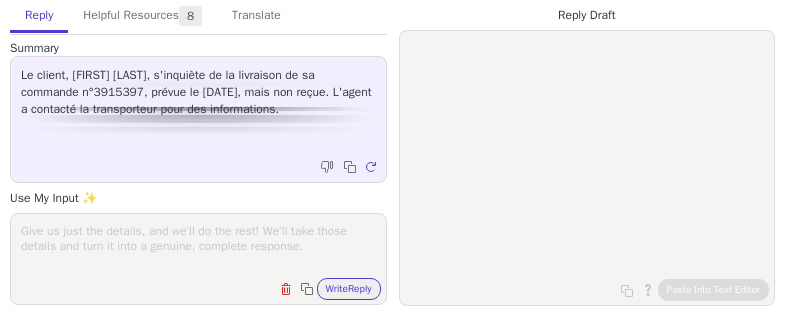 scroll, scrollTop: 0, scrollLeft: 0, axis: both 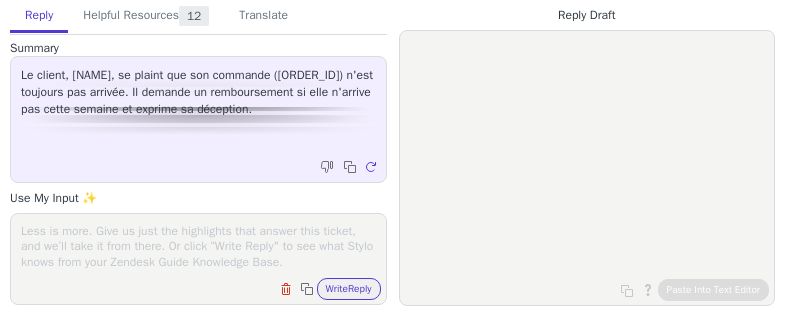 click at bounding box center [198, 246] 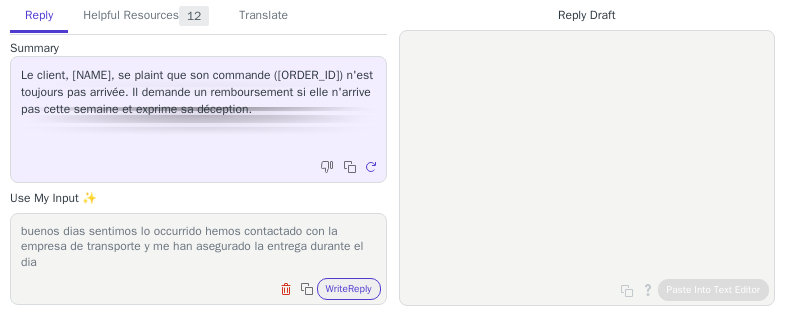 scroll, scrollTop: 1, scrollLeft: 0, axis: vertical 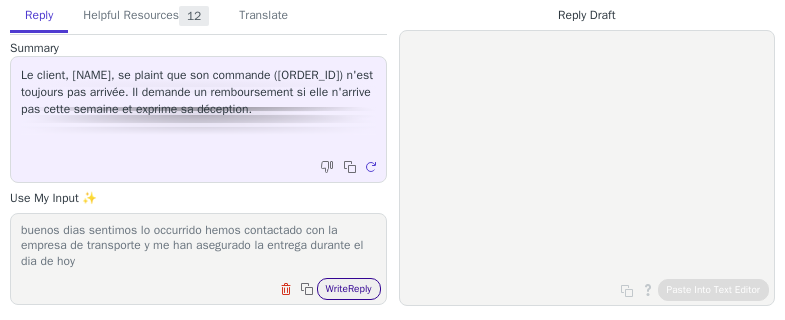 type on "buenos dias sentimos lo occurrido hemos contactado con la empresa de transporte y me han asegurado la entrega durante el dia de hoy" 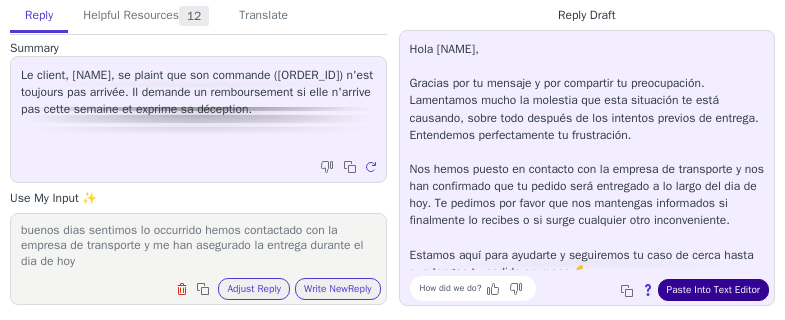 click on "Paste Into Text Editor" at bounding box center (713, 290) 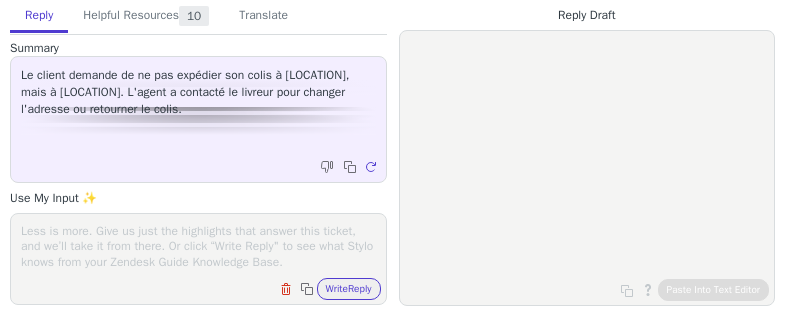 scroll, scrollTop: 0, scrollLeft: 0, axis: both 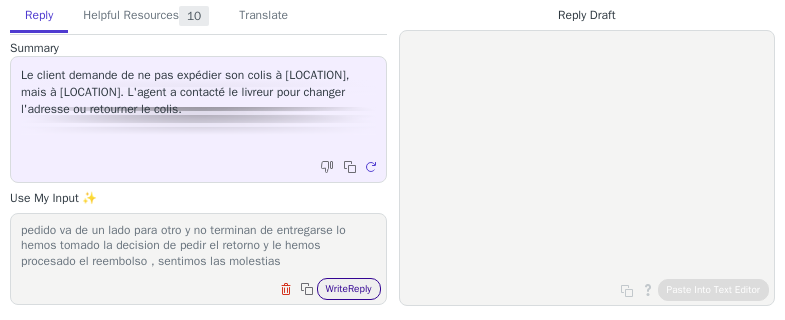 type on "buenos dias , despues de varios intentos con la compañia de transporte , en su caso lo lametamos mucho pero al ver que el pedido va de un lado para otro y no terminan de entregarse lo hemos tomado la decision de pedir el retorno y le hemos procesado el reembolso , sentimos las molestias" 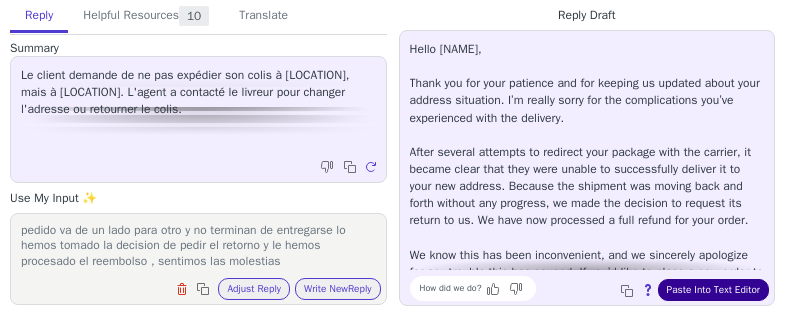click on "Paste Into Text Editor" at bounding box center (713, 290) 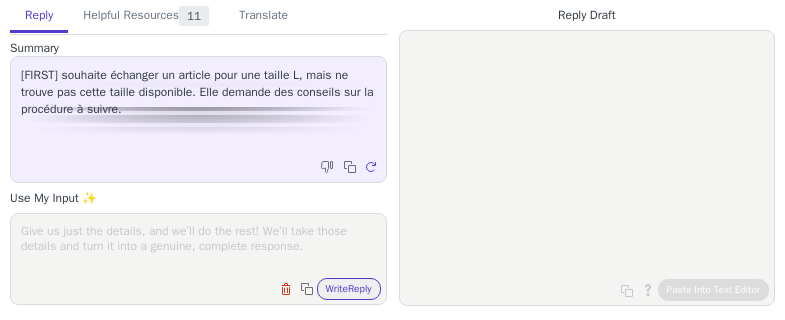 scroll, scrollTop: 0, scrollLeft: 0, axis: both 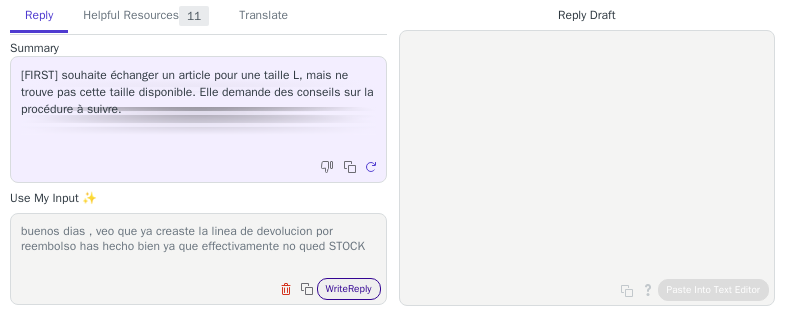 type on "buenos dias , veo que ya creaste la linea de devolucion por reembolso has hecho bien ya que effectivamente no qued STOCK" 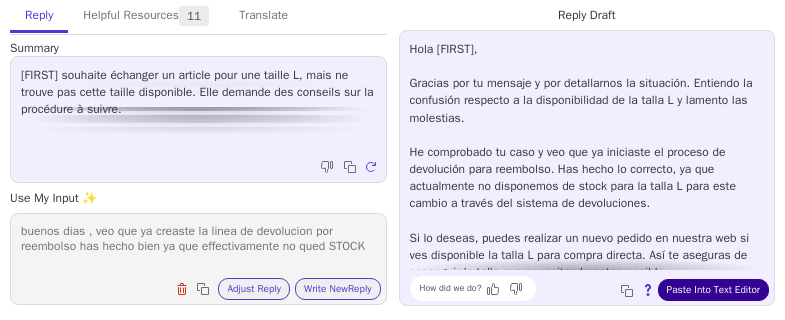 click on "Paste Into Text Editor" at bounding box center [713, 290] 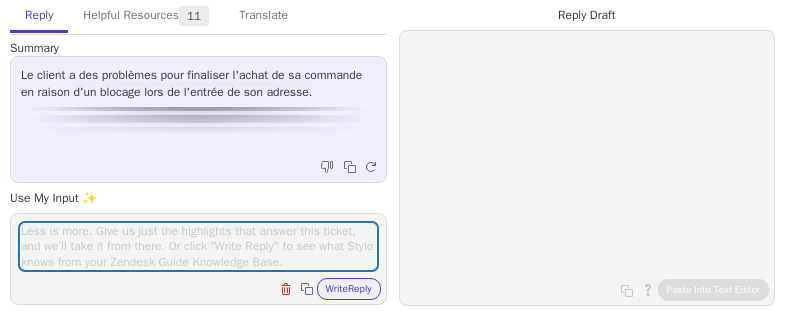 scroll, scrollTop: 0, scrollLeft: 0, axis: both 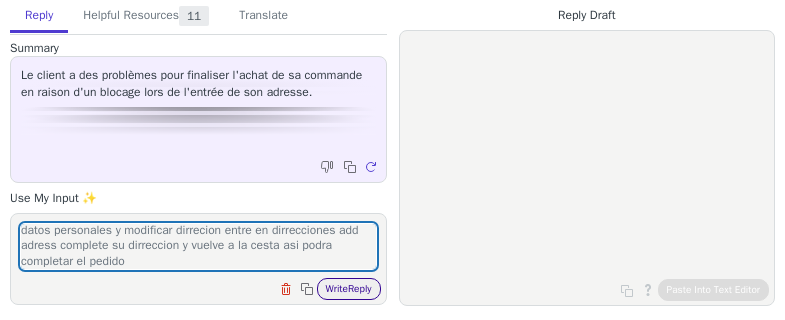 type on "buenos dias al ser un primer pedido antes de ir a la cesta primero accede a su cuenta abajo del todo hay dos opciones modificar datos personales y modificar dirrecion entre en dirrecciones add adress complete su dirreccion y vuelve a la cesta asi podra completar el pedido" 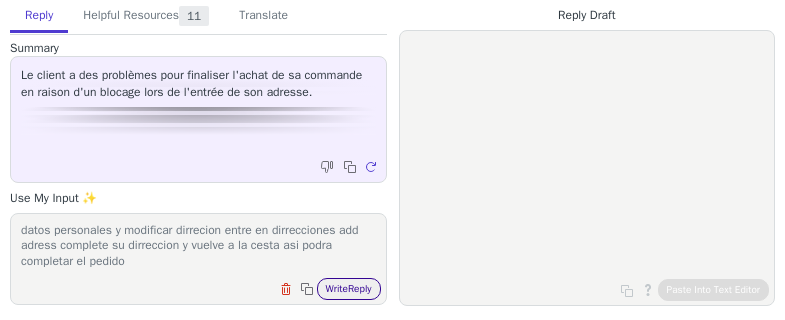 click on "Write  Reply" at bounding box center (349, 289) 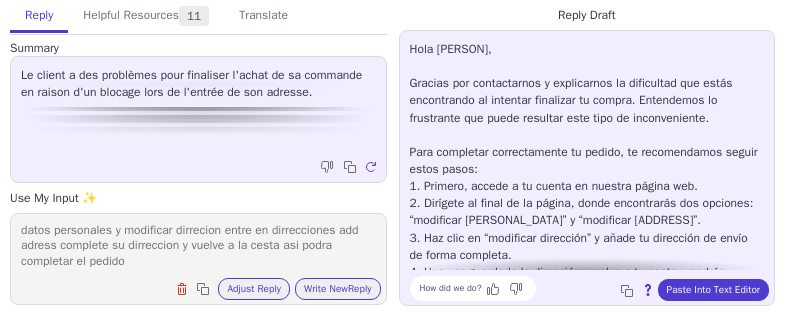 scroll, scrollTop: 80, scrollLeft: 0, axis: vertical 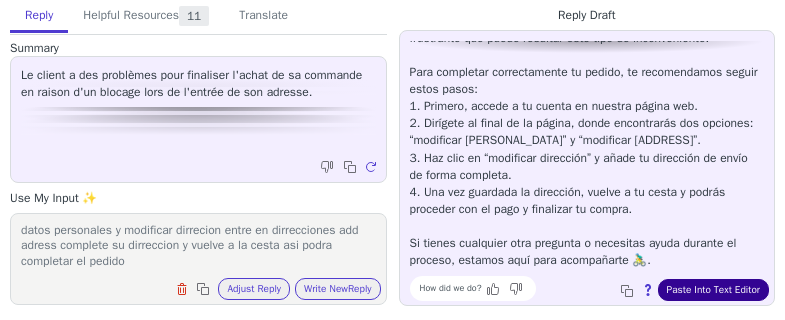 click on "Paste Into Text Editor" at bounding box center [713, 290] 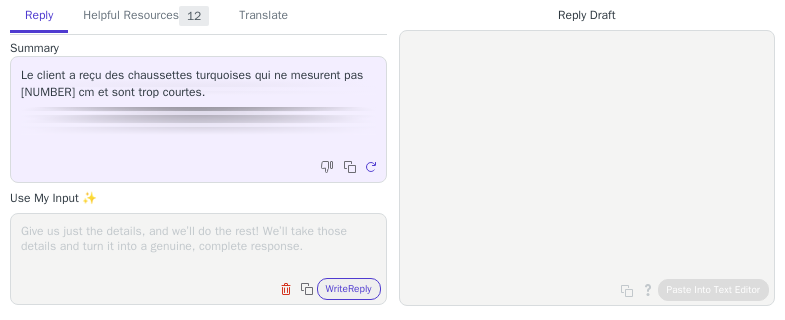 scroll, scrollTop: 0, scrollLeft: 0, axis: both 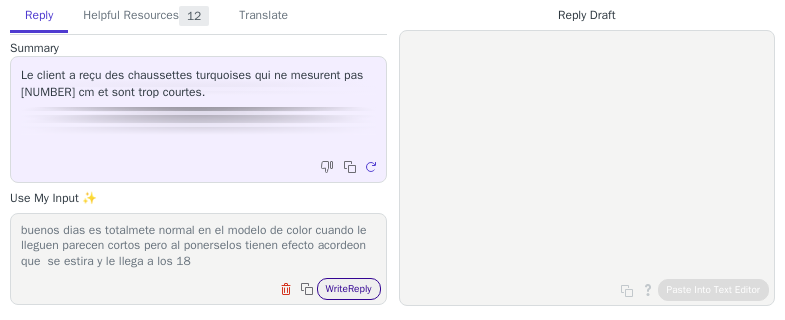 type on "buenos dias es totalmete normal en el modelo de color cuando le lleguen parecen cortos pero al ponerselos tienen efecto acordeon que  se estira y le llega a los 18" 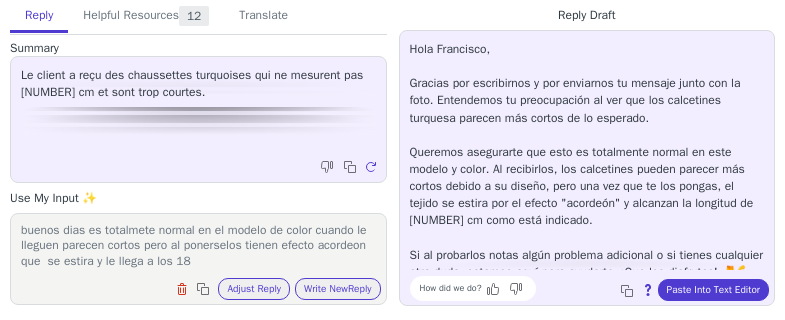 click on "Hola Francisco, Gracias por escribirnos y por enviarnos tu mensaje junto con la foto. Entendemos tu preocupación al ver que los calcetines turquesa parecen más cortos de lo esperado. Queremos asegurarte que esto es totalmente normal en este modelo y color. Al recibirlos, los calcetines pueden parecer más cortos debido a su diseño, pero una vez que te los pongas, el tejido se estira por el efecto "acordeón" y alcanzan la longitud de 18 cm como está indicado. Si al probarlos notas algún problema adicional o si tienes cualquier otra duda, estamos aquí para ayudarte. ¡Que los disfrutes! 🧦💪" at bounding box center [587, 161] 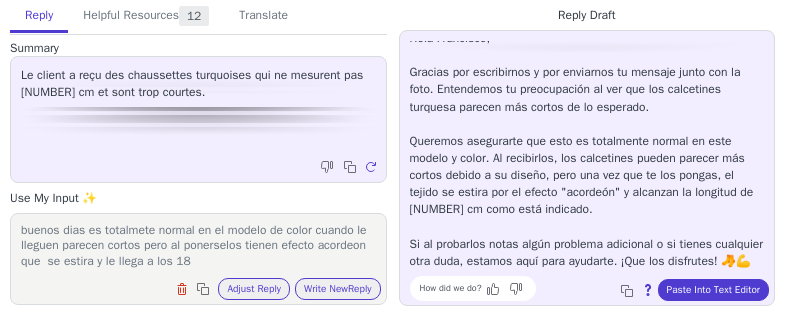 click on "How did we do?   Copy to clipboard About this reply Paste Into Text Editor" at bounding box center (597, 288) 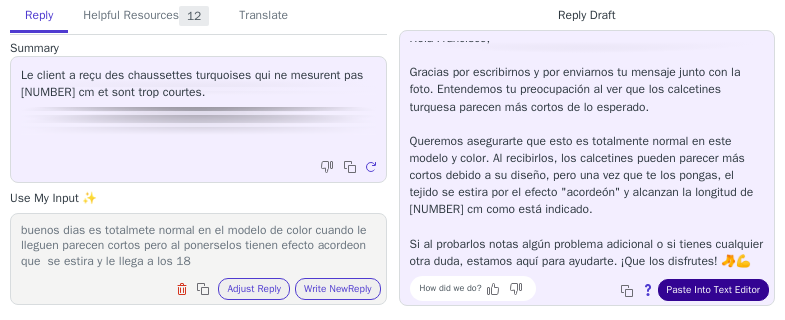 click on "Paste Into Text Editor" at bounding box center (713, 290) 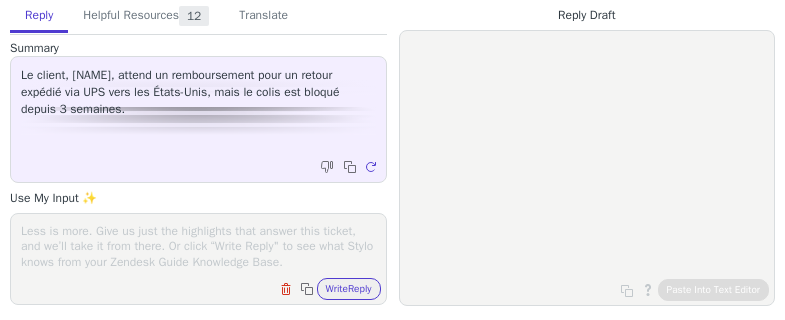 scroll, scrollTop: 0, scrollLeft: 0, axis: both 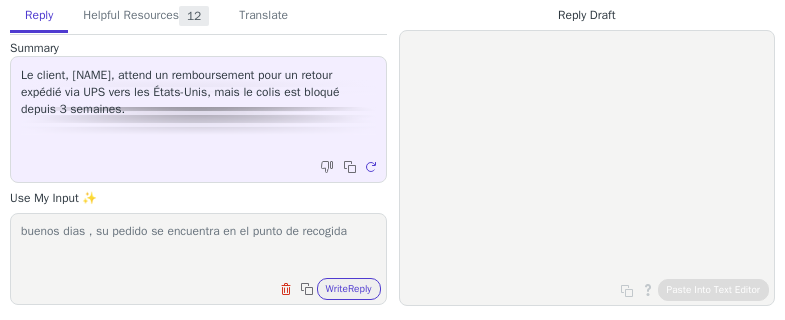 click on "buenos dias , su pedido se encuentra en el punto de recogida" at bounding box center [198, 246] 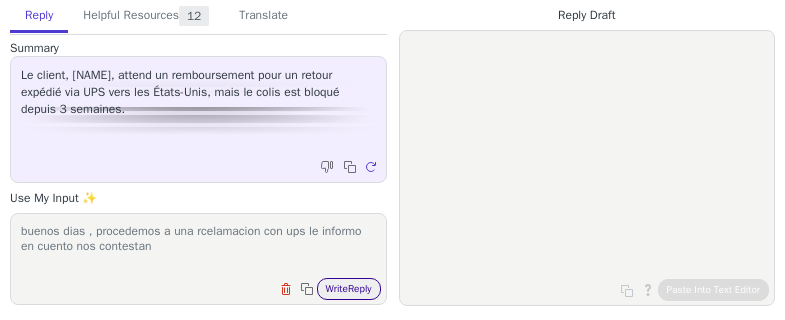 type on "buenos dias , procedemos a una rcelamacion con ups le informo en cuento nos contestan" 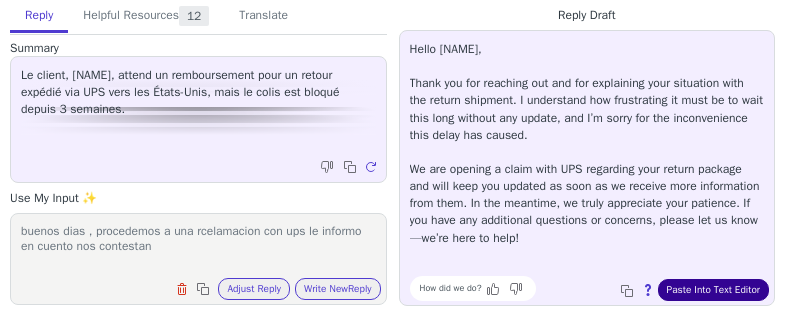 click on "Paste Into Text Editor" at bounding box center [713, 290] 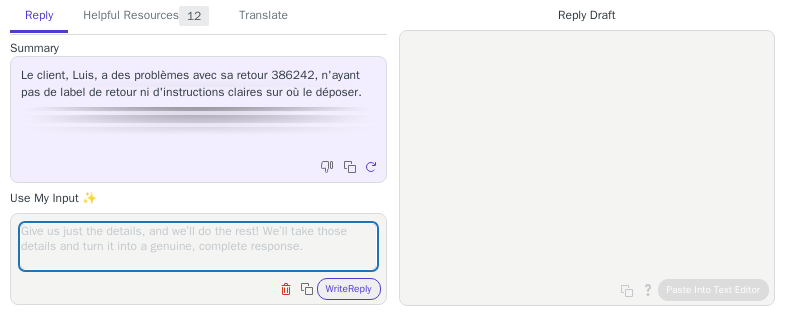 scroll, scrollTop: 0, scrollLeft: 0, axis: both 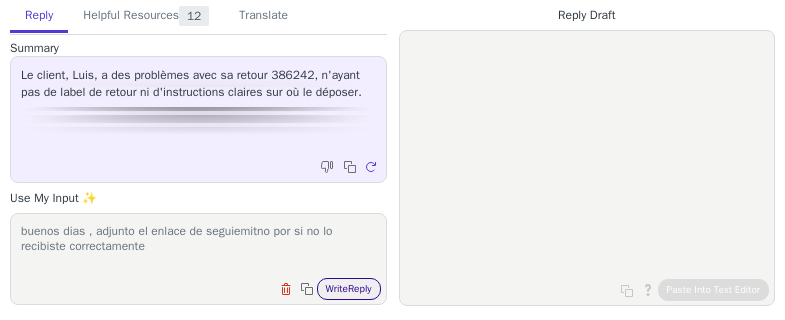 click on "Write  Reply" at bounding box center (349, 289) 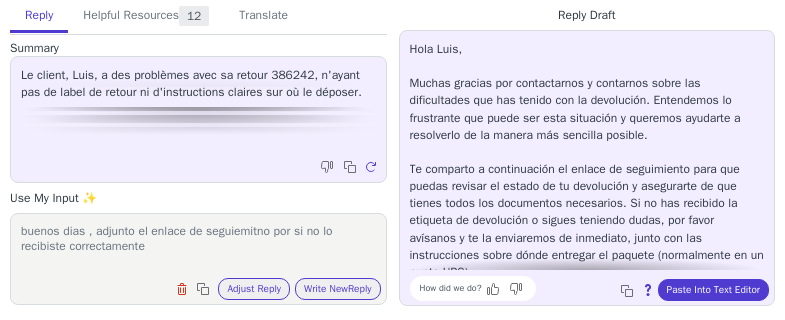scroll, scrollTop: 45, scrollLeft: 0, axis: vertical 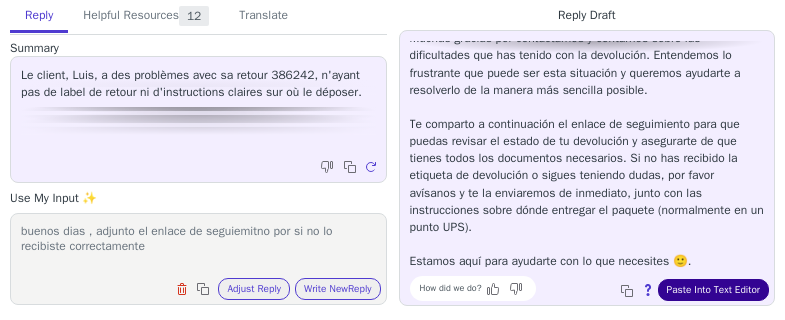 click on "Paste Into Text Editor" at bounding box center (713, 290) 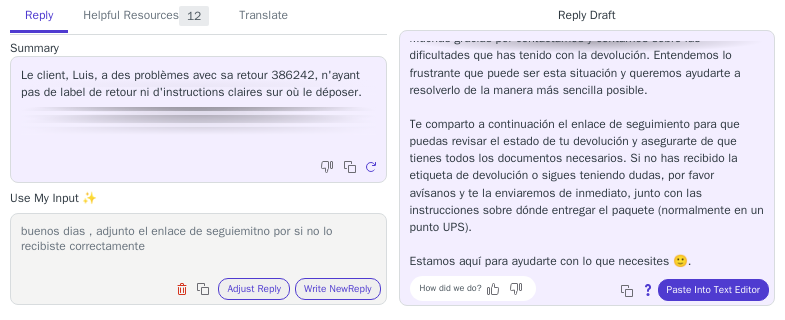 click on "buenos dias , adjunto el enlace de seguiemitno por si no lo recibiste correctamente" at bounding box center (198, 246) 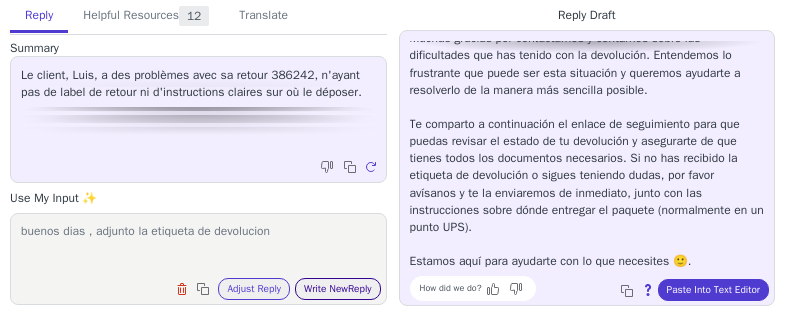 type on "buenos dias , adjunto la etiqueta de devolucion" 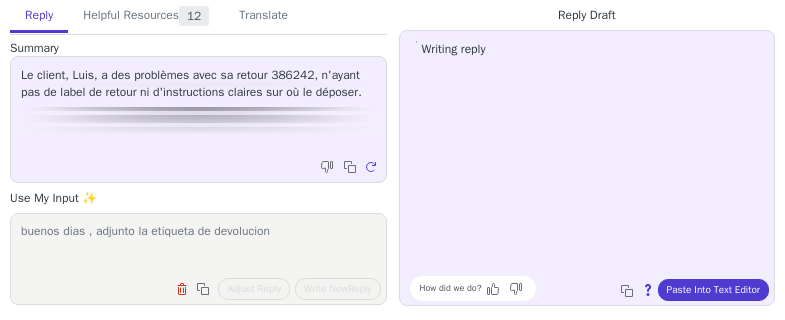 scroll, scrollTop: 0, scrollLeft: 0, axis: both 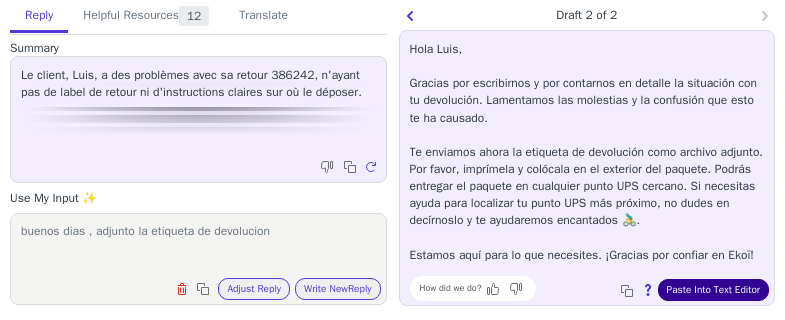 click on "Paste Into Text Editor" at bounding box center [713, 290] 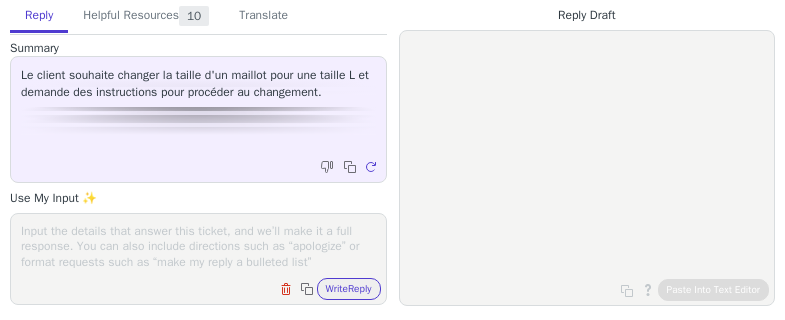 scroll, scrollTop: 0, scrollLeft: 0, axis: both 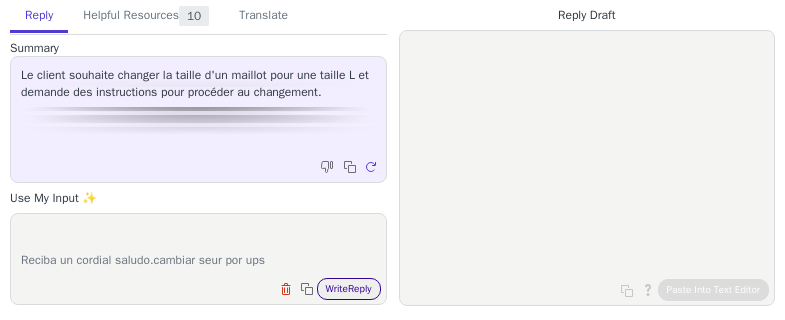 type on "Buenas XX XXX.
Puede gestionar la devolucion o  el cambio de talla usted mismo de manera muy sencilla:
Debe acceder a la página web de ekoi https://www.ekoi.es/es/autenticacion?back=my-account
Iniciar sesión en su cuenta de cliente. Después, pincha en devolución de un producto.
A continuación selecciona “ver detalles” en  el pedido sobre el cual quiere realizar el cambio o devolución. Selecciona el artículo y le da al simbolito + para añadir la cantidad.
Selecciona cambio de talla y selecciona la talla por la cual quiere hacer el cambio. Pulsa finalizar y le saldrá para descargar una etiqueta de seur  en pdf que debe imprimir y pegar en el embalaje.
Después deja el paquete en un punto de recogida de  seur  y ya está.
En unos días recibiremos su envío y procesaremos el cambio de talla o el reembolso, lo que usted haya seleccionado.
Si tiene algún problema con este proceso, escríbame de nuevo y le ayudaré encantado :)
Reciba un cordial saludo.cambiar seur por ups" 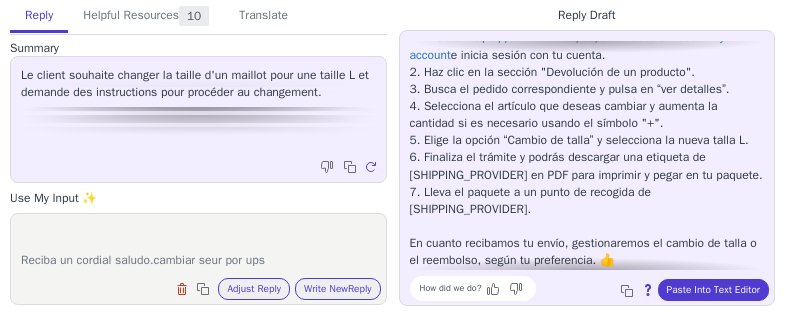 scroll, scrollTop: 216, scrollLeft: 0, axis: vertical 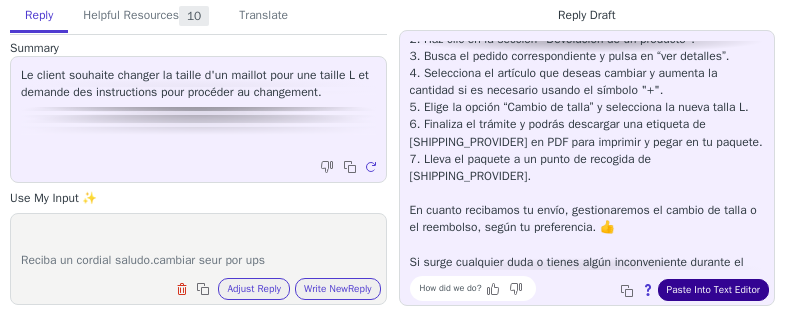 click on "Paste Into Text Editor" at bounding box center [713, 290] 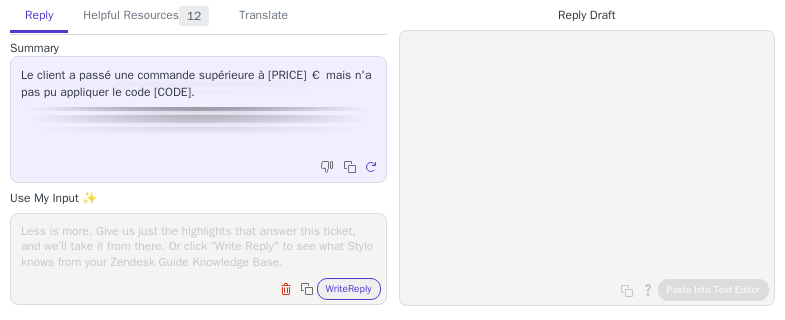 scroll, scrollTop: 0, scrollLeft: 0, axis: both 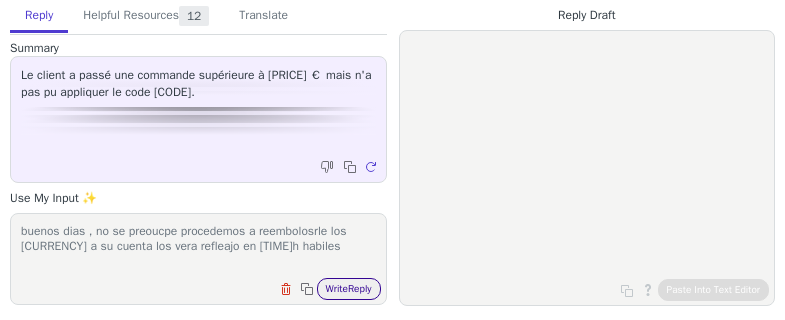 type on "buenos dias , no se preoucpe procedemos a reembolosrle los [CURRENCY] a su cuenta los vera refleajo en [TIME]h habiles" 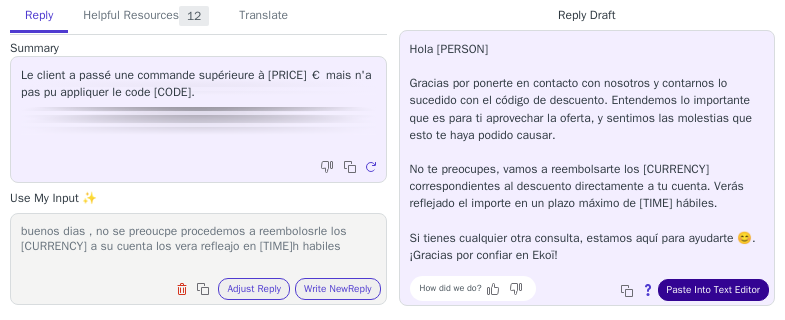 click on "Paste Into Text Editor" at bounding box center [713, 290] 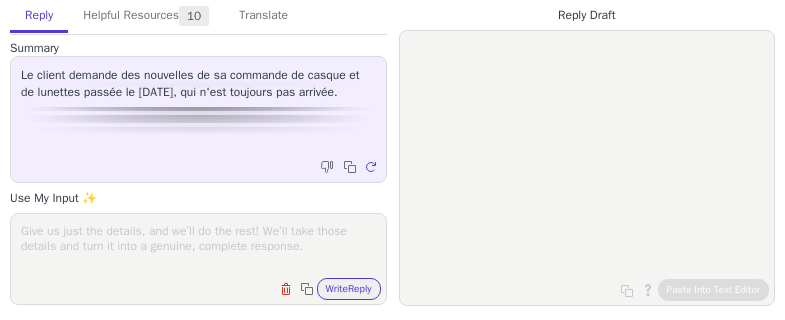 scroll, scrollTop: 0, scrollLeft: 0, axis: both 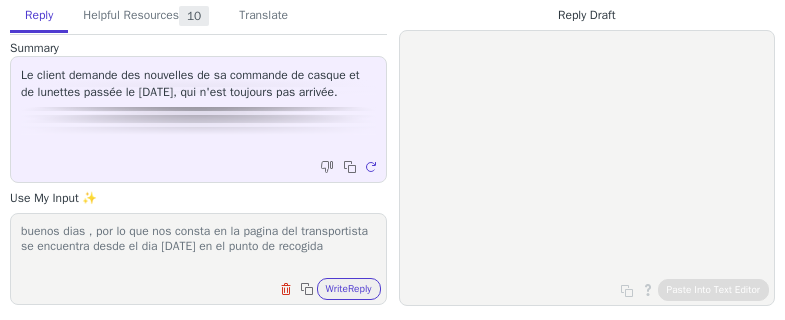 paste on "[STORE NAME] , [STREET] , [CITY] , [POSTAL CODE] , [COUNTRY]" 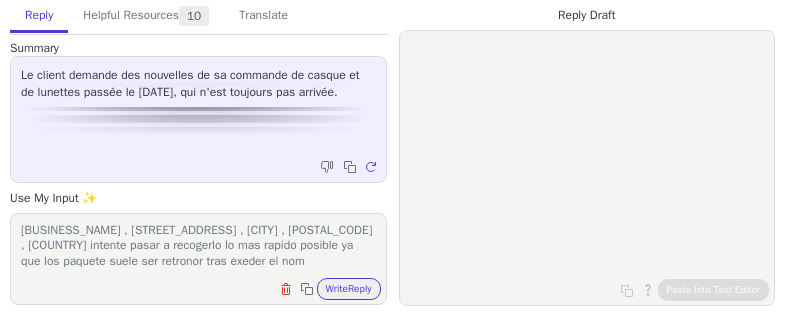 scroll, scrollTop: 48, scrollLeft: 0, axis: vertical 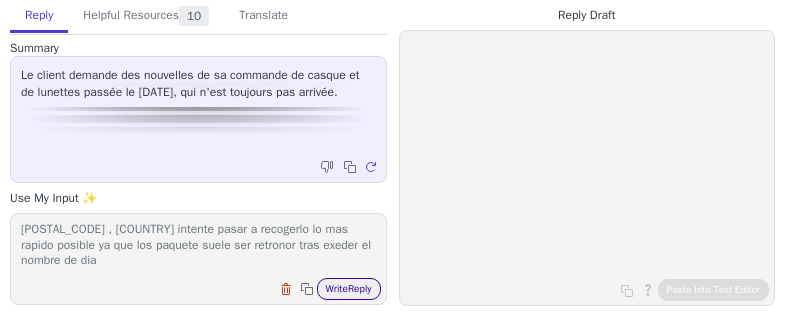 type on "buenos dias , por lo que nos consta en la pagina del transportista se encuentra desde el dia [DATE] en el punto de recogida [BUSINESS_NAME] , [STREET_NAME] [NUMBER] , [CITY] , [POSTAL_CODE] , [COUNTRY] intente pasar a recogerlo lo mas rapido posible ya que los paquete suele ser retronor tras exeder el nombre de dia" 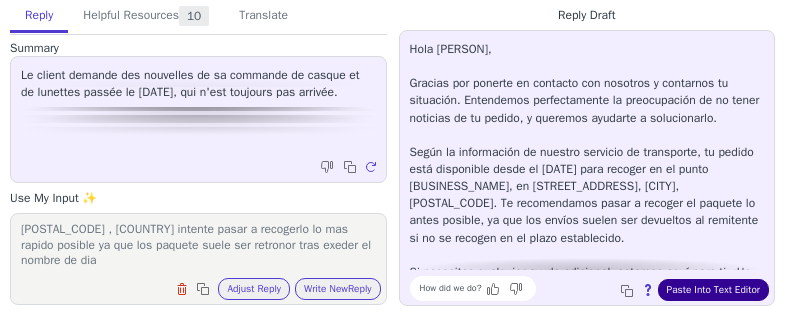 click on "Paste Into Text Editor" at bounding box center (713, 290) 